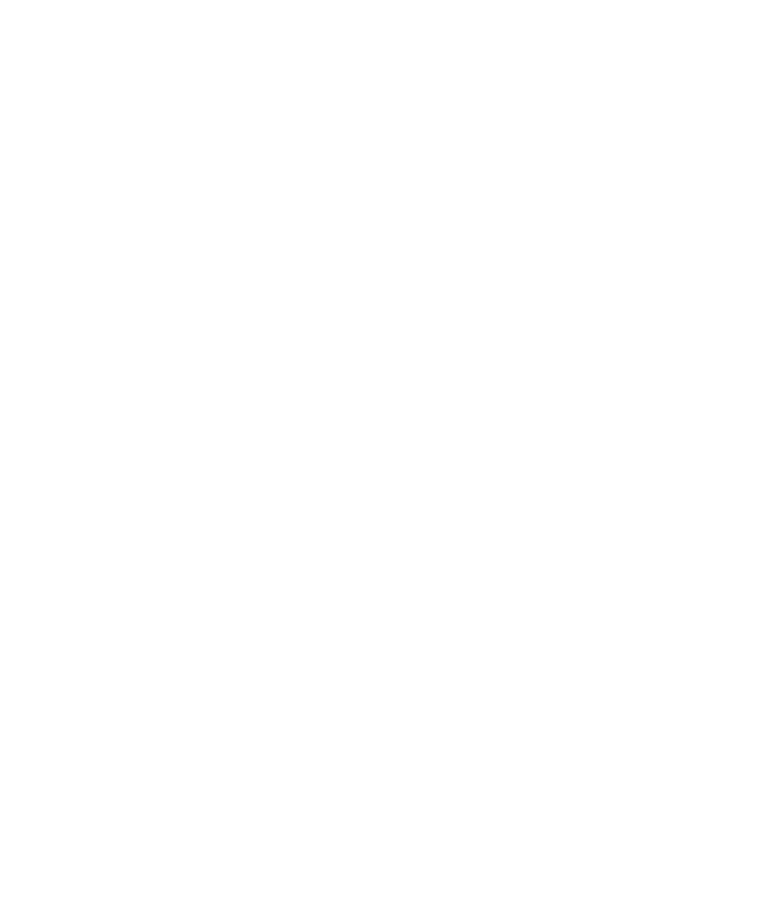scroll, scrollTop: 0, scrollLeft: 0, axis: both 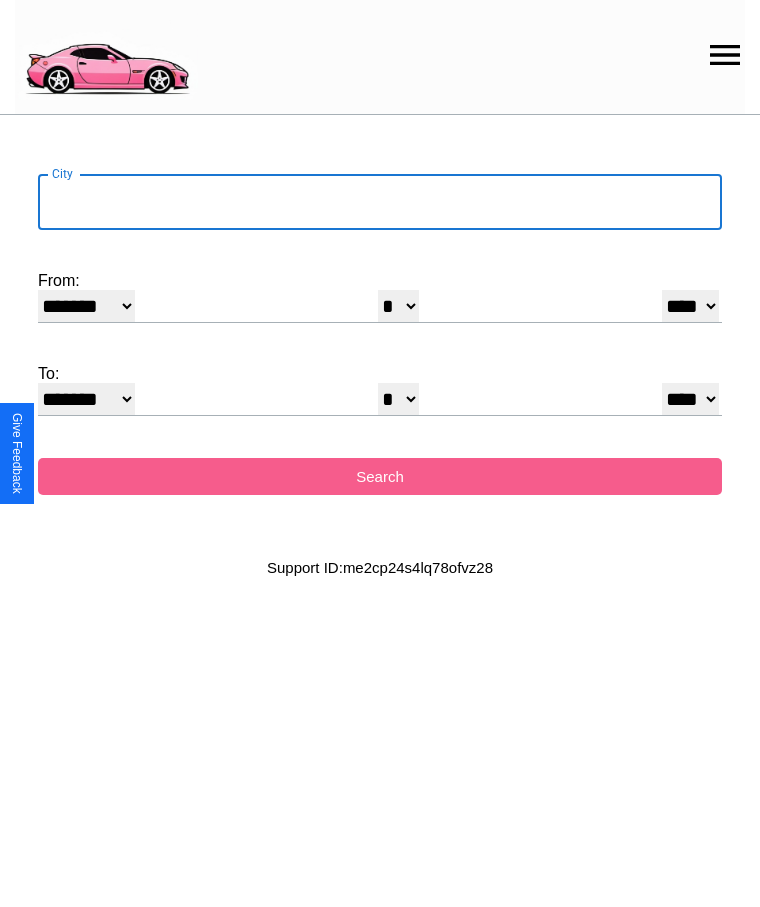 click on "City" at bounding box center (380, 202) 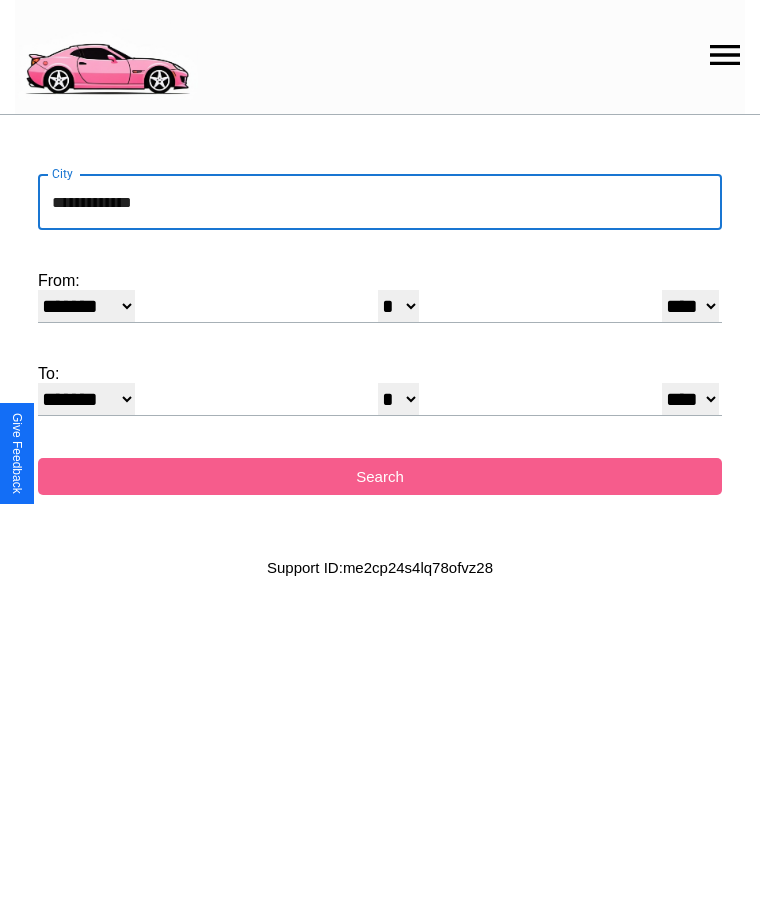 type on "**********" 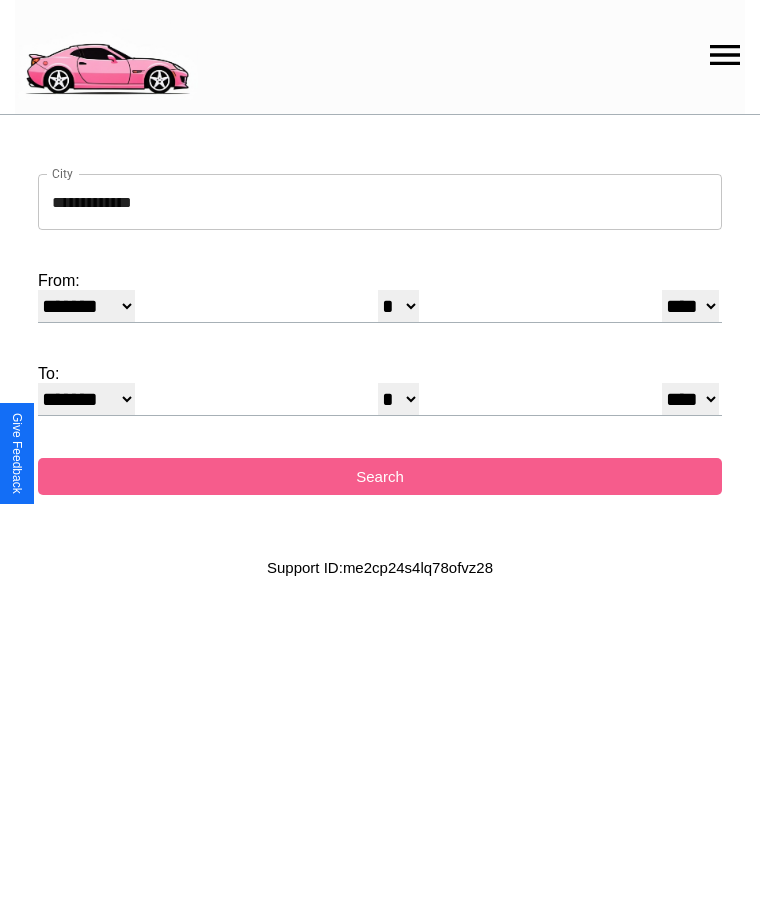 click on "******* ******** ***** ***** *** **** **** ****** ********* ******* ******** ********" at bounding box center [86, 306] 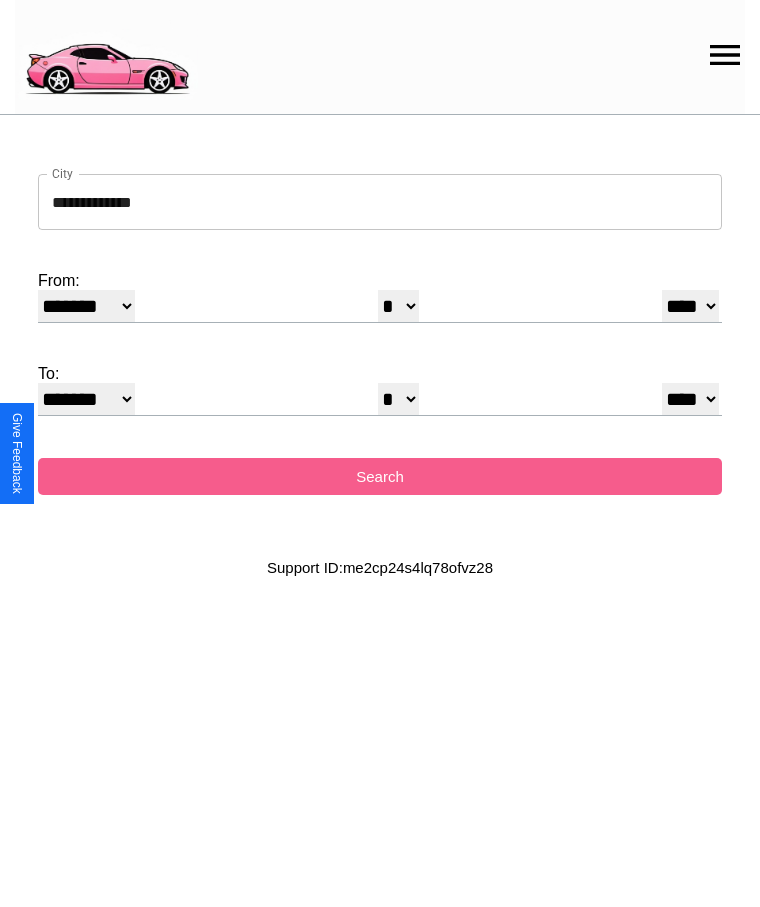 select on "*" 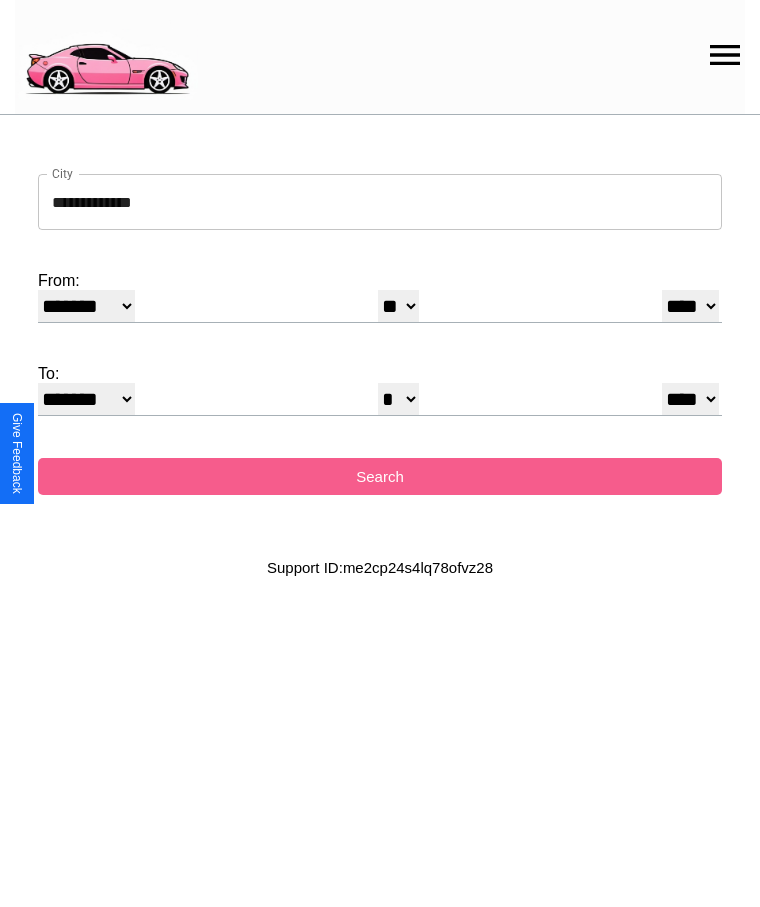 click on "**** **** **** **** **** **** **** **** **** ****" at bounding box center (690, 306) 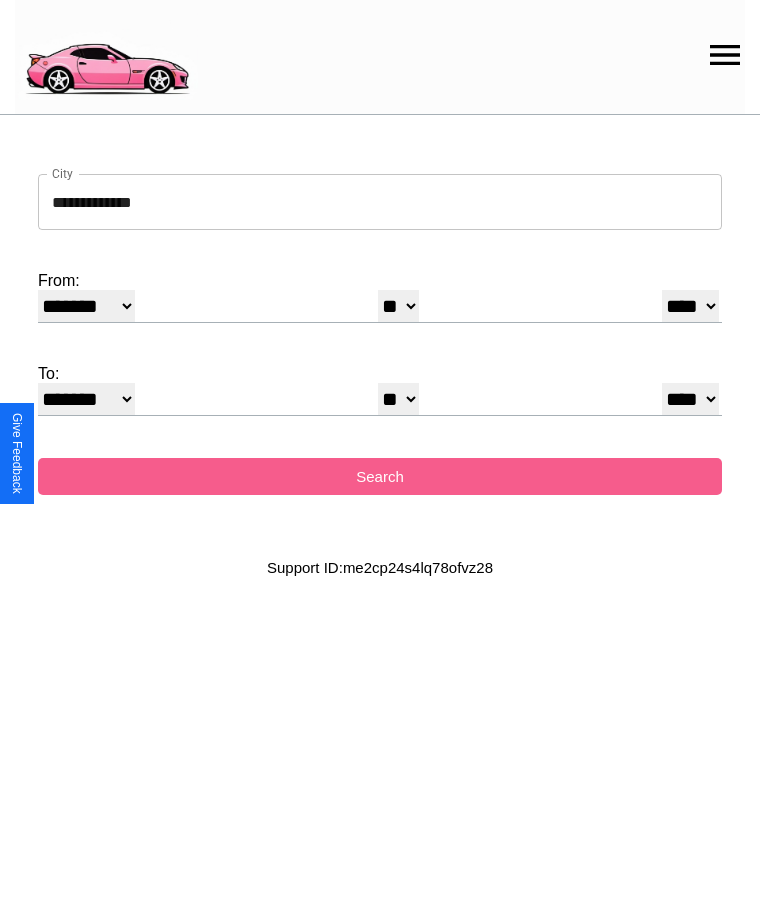 click on "******* ******** ***** ***** *** **** **** ****** ********* ******* ******** ********" at bounding box center (86, 399) 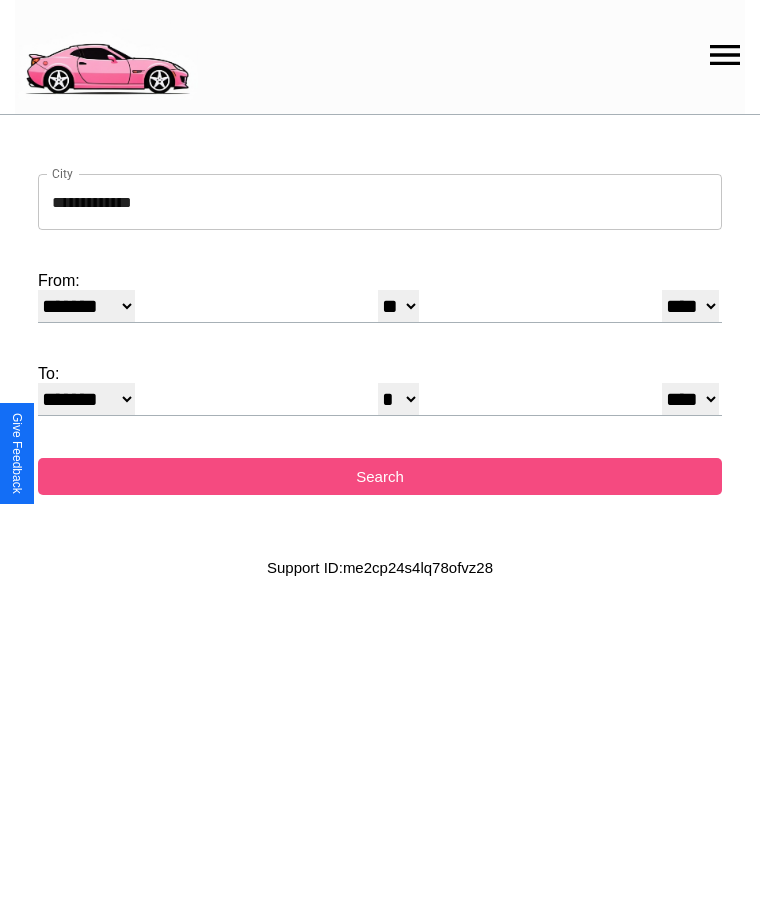 click on "Search" at bounding box center [380, 476] 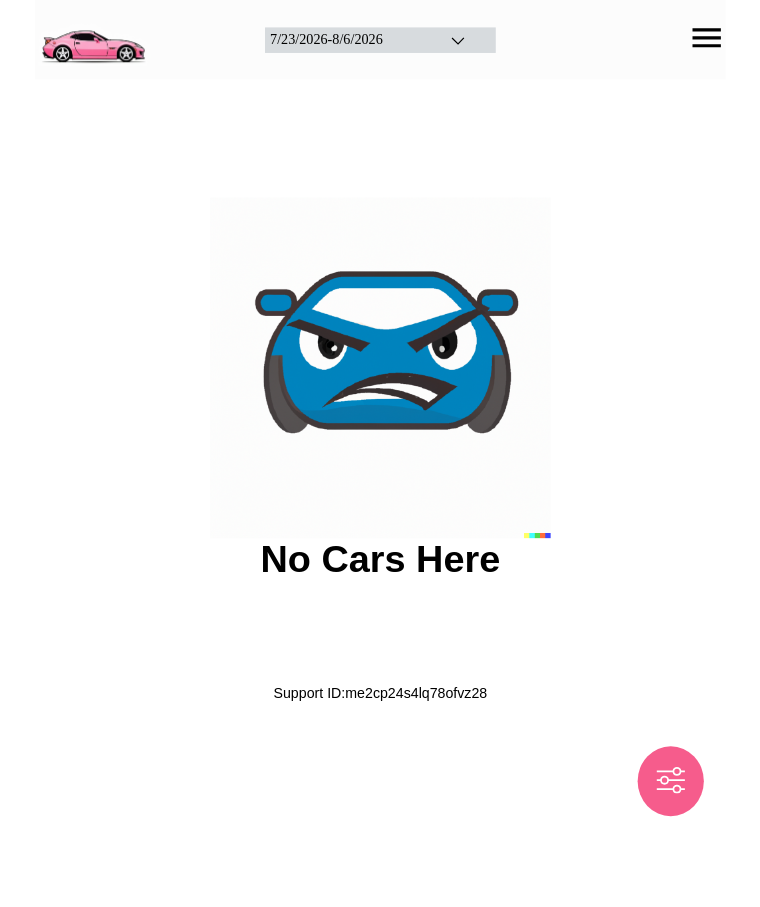 scroll, scrollTop: 0, scrollLeft: 0, axis: both 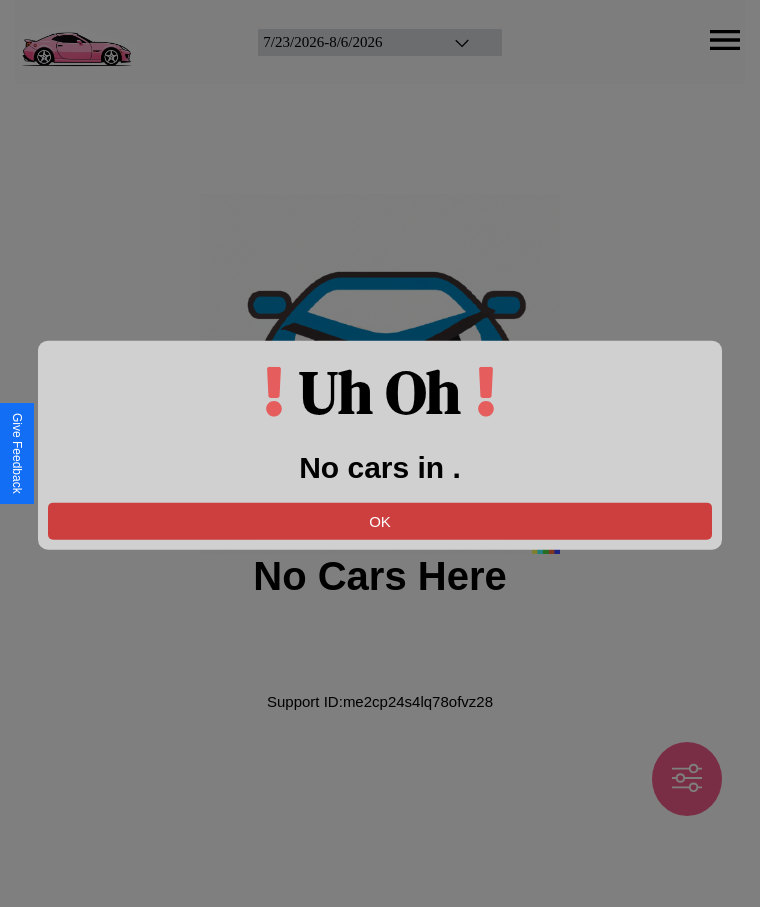 click on "OK" at bounding box center [380, 520] 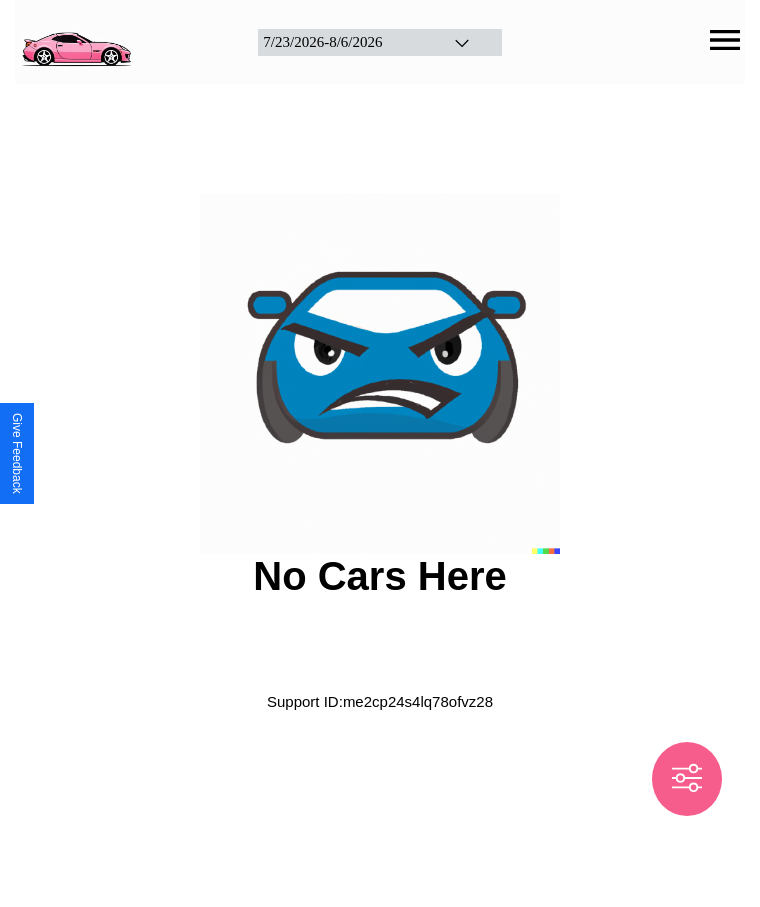 click at bounding box center [76, 40] 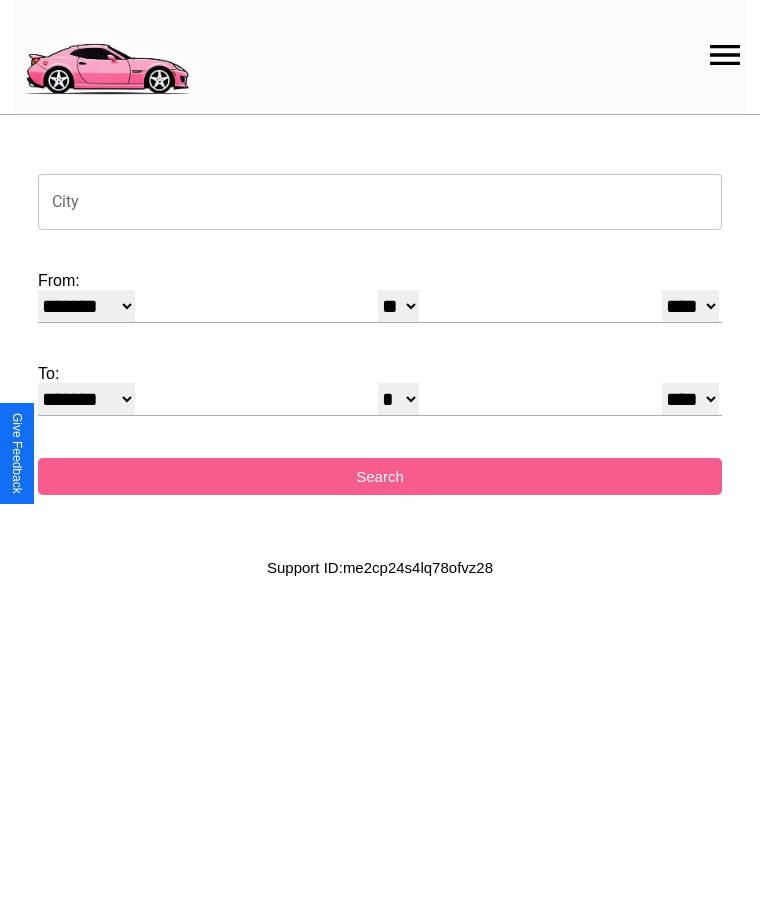 click 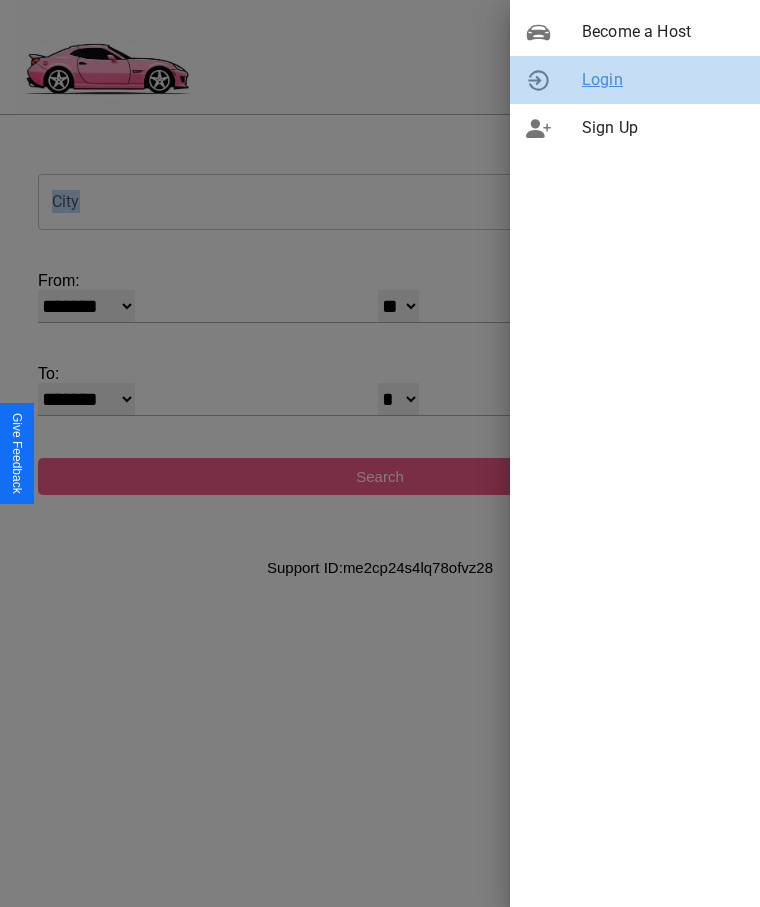 click on "Login" at bounding box center [663, 80] 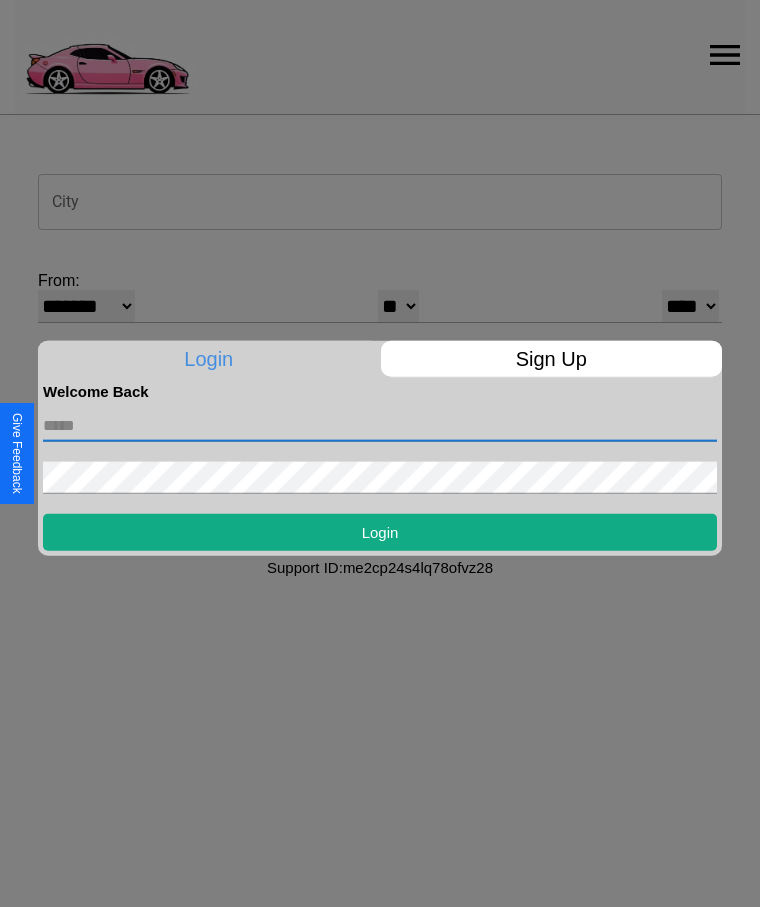 click at bounding box center (380, 425) 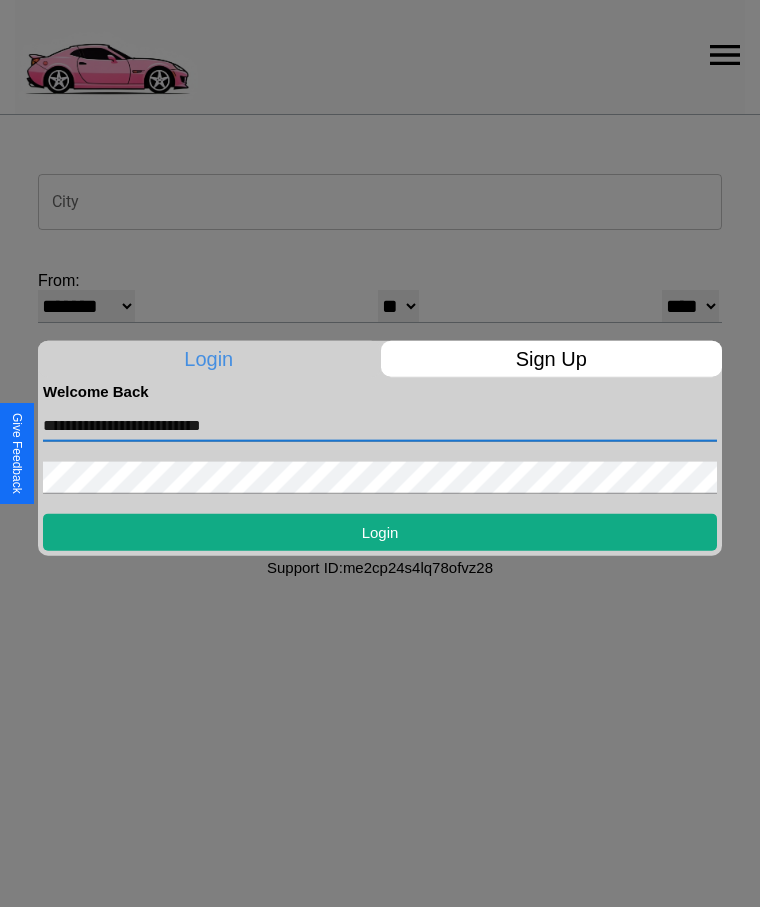 type on "**********" 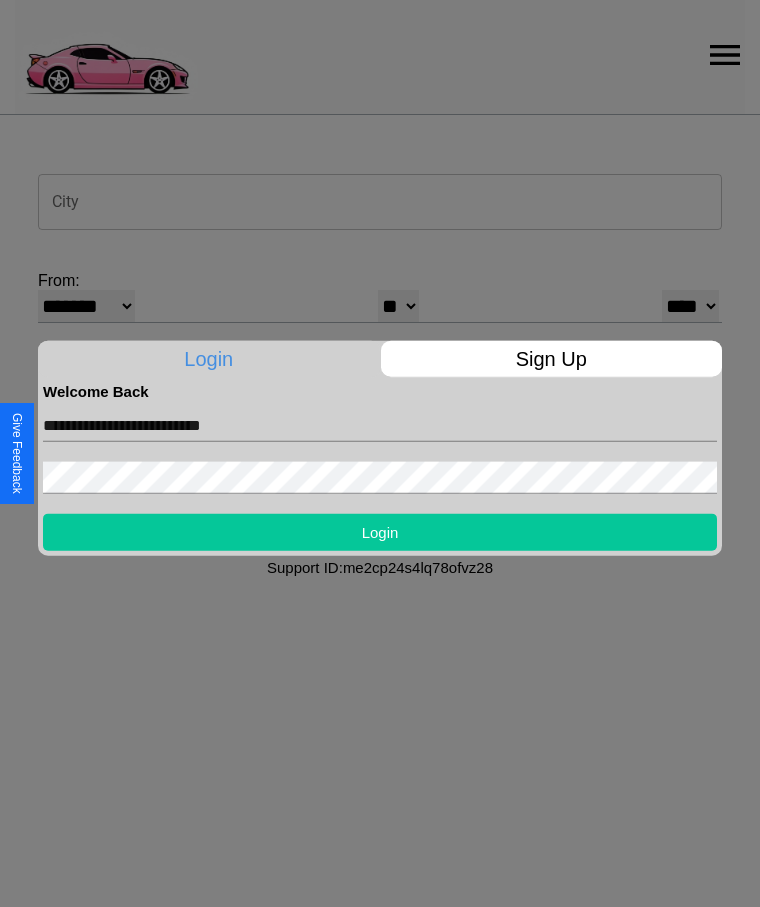 click on "Login" at bounding box center [380, 531] 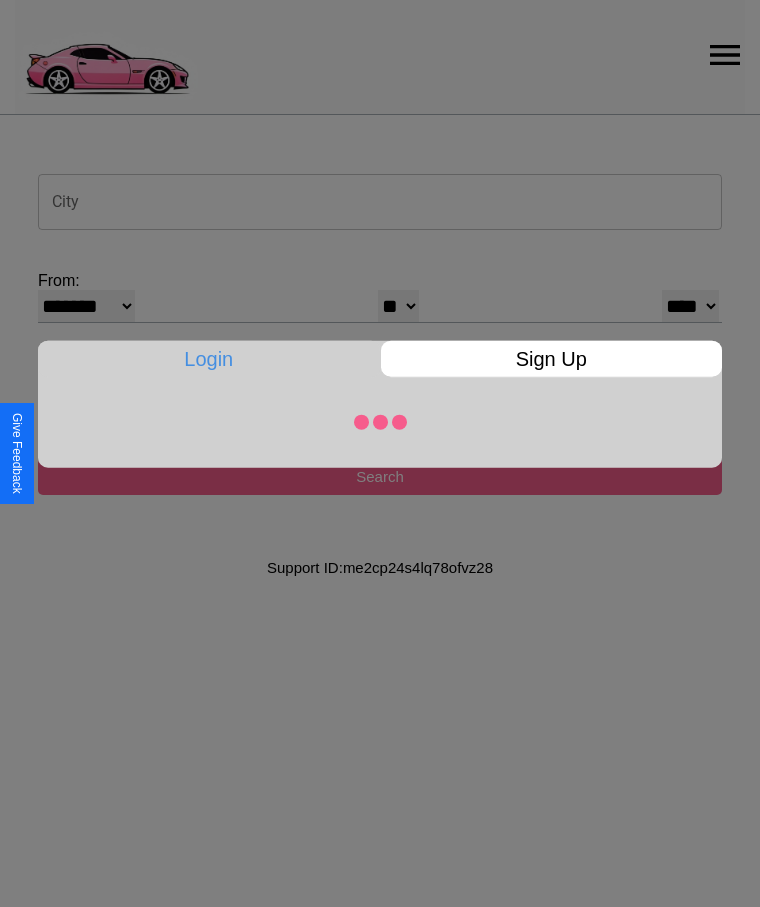 select on "*" 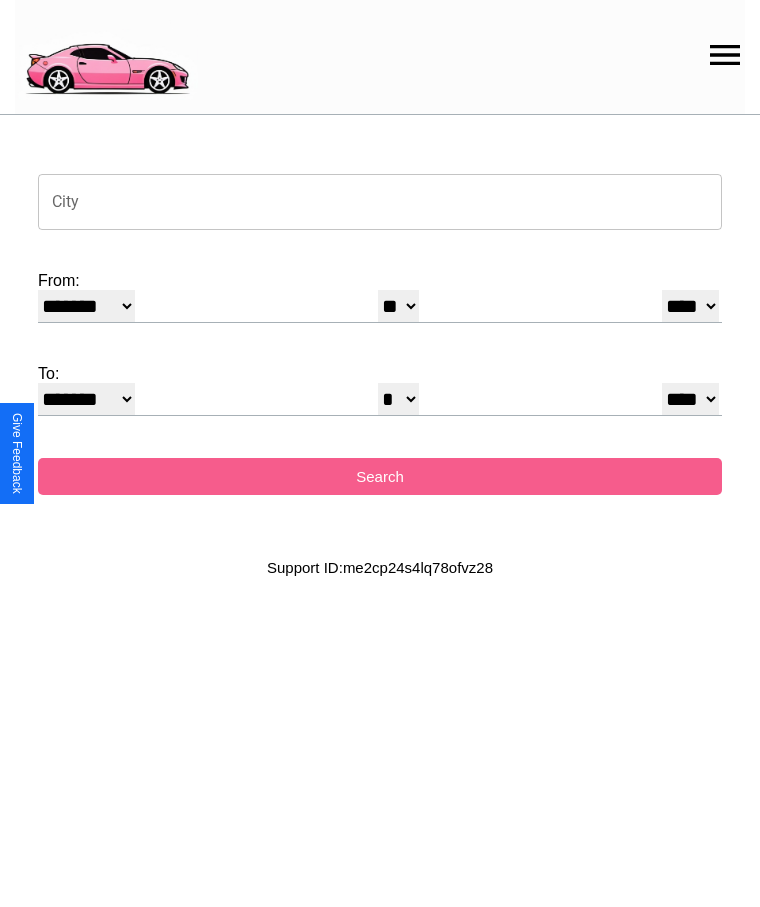 click on "City" at bounding box center [380, 202] 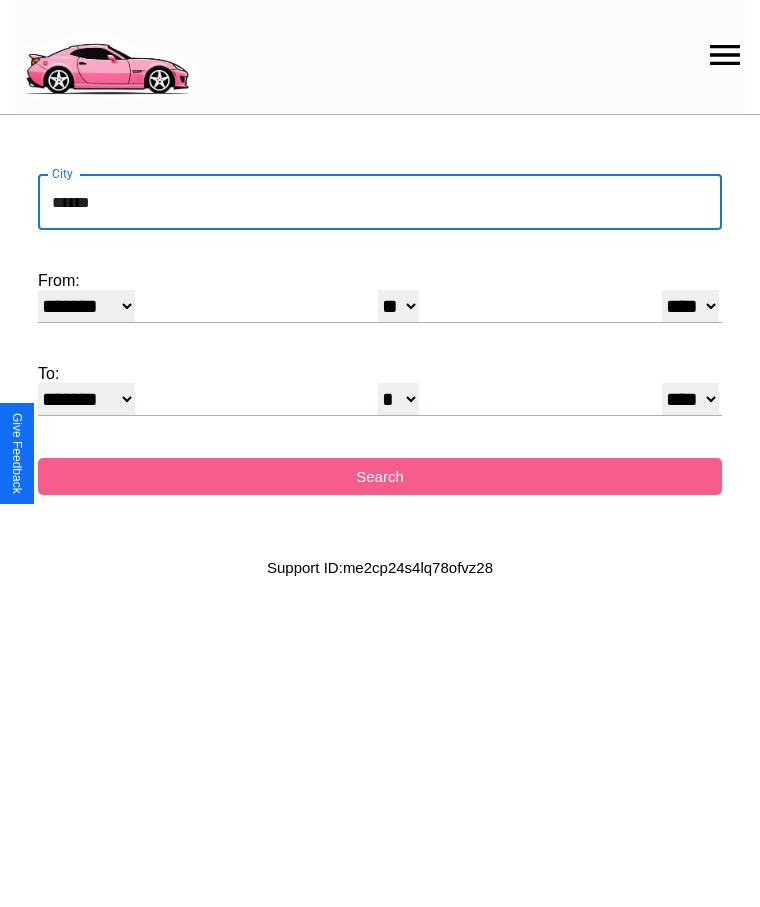 type on "******" 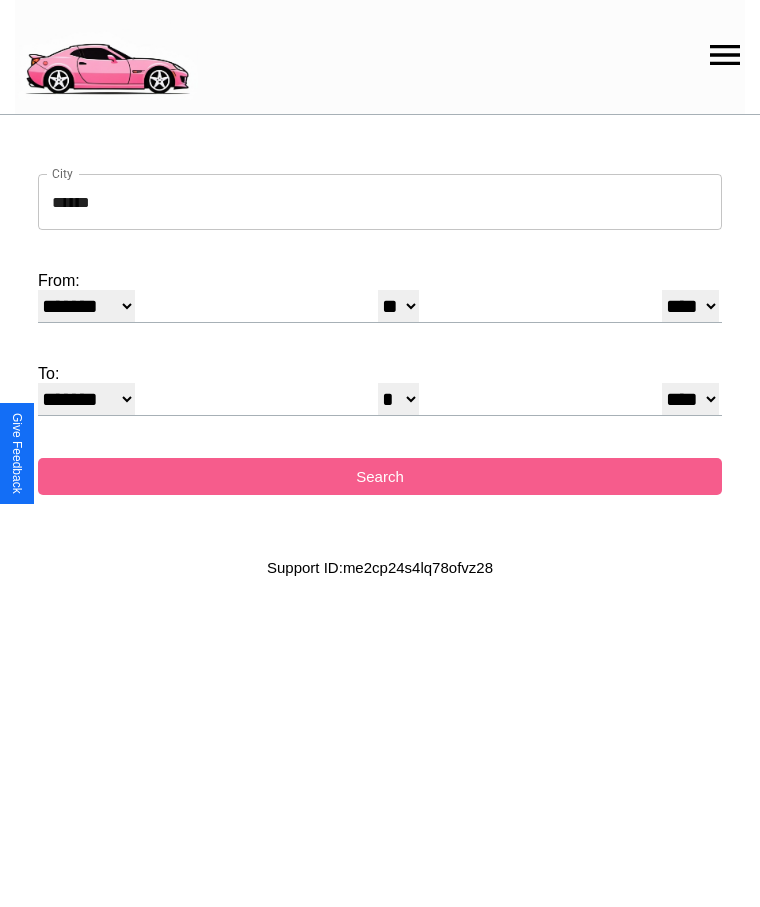 select on "**" 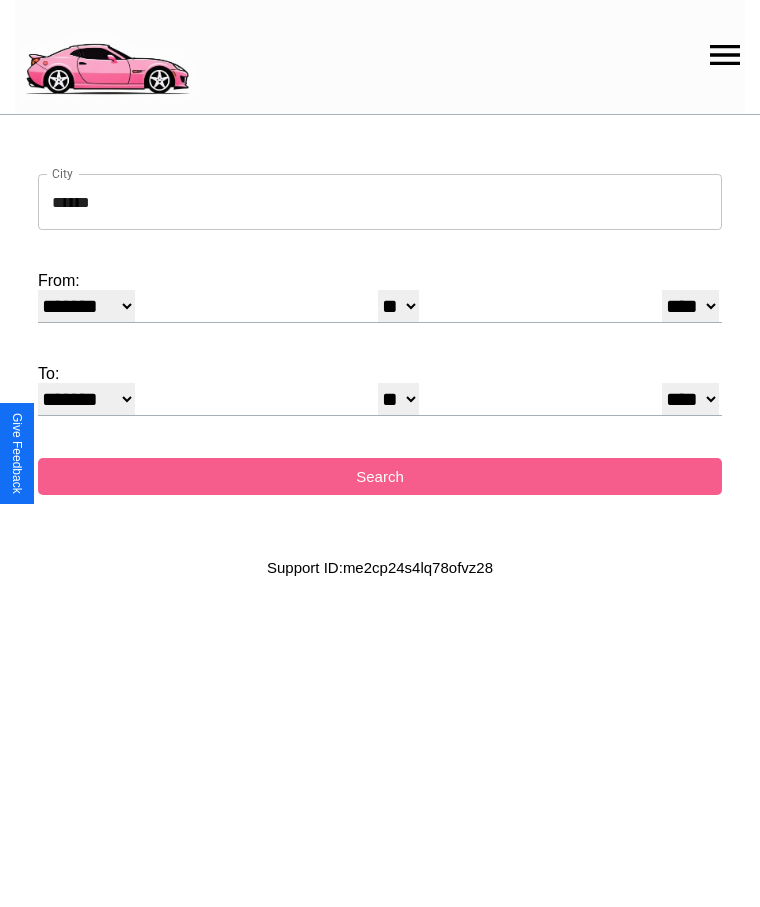 click on "* * * * * * * * * ** ** ** ** ** ** ** ** ** ** ** ** ** ** ** ** ** ** ** ** **" at bounding box center (398, 306) 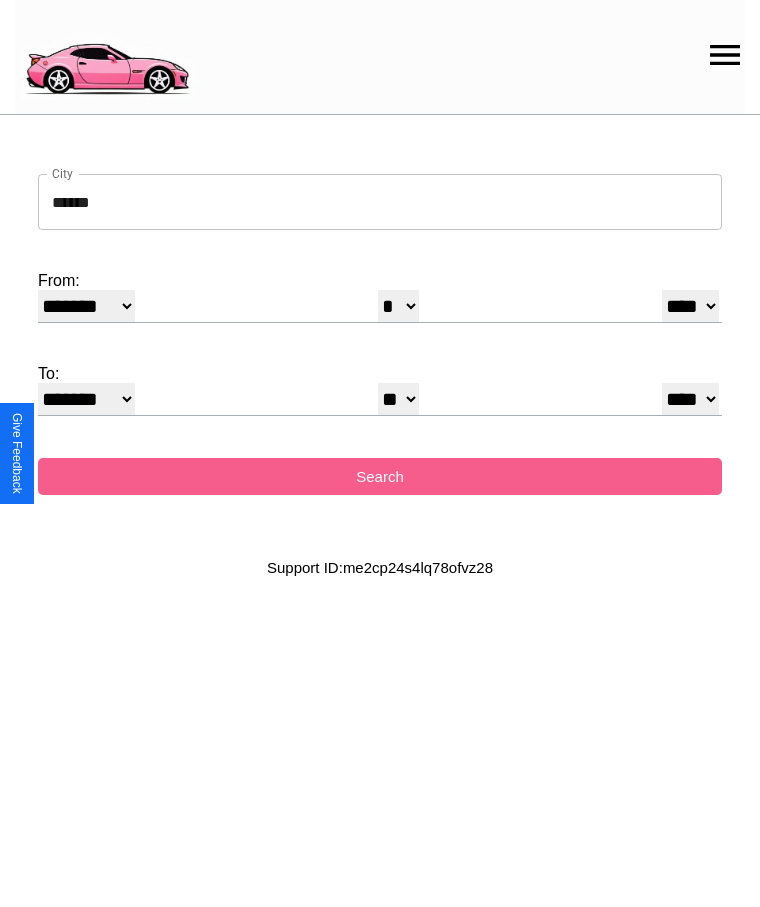 click on "* * * * * * * * * ** ** ** ** ** ** ** ** ** ** ** ** ** ** ** ** ** ** ** ** **" at bounding box center [398, 399] 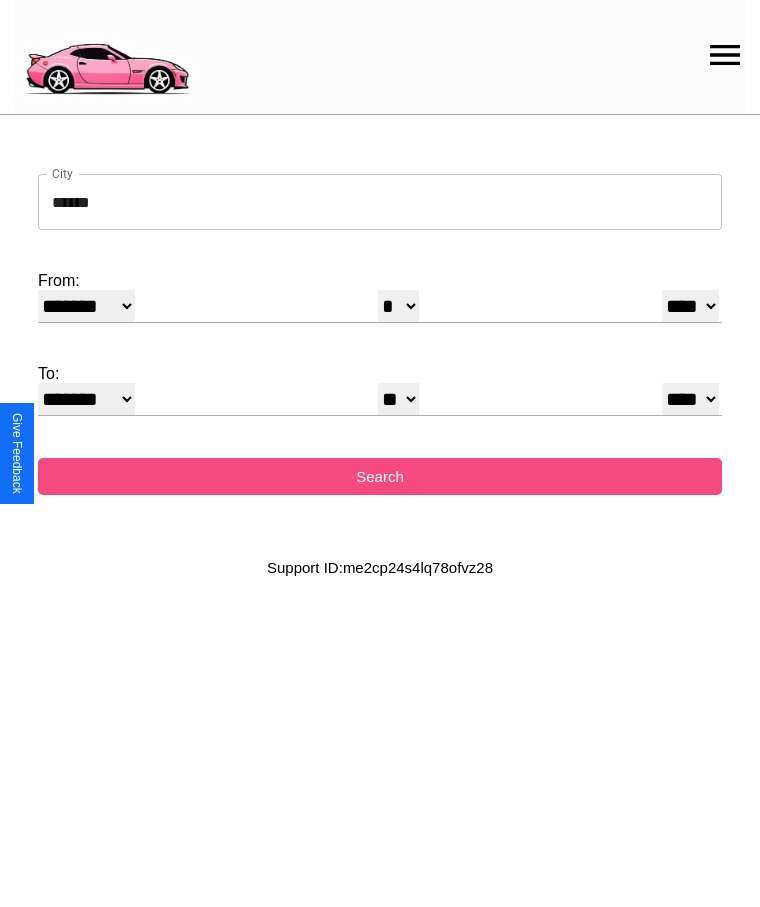 click on "Search" at bounding box center [380, 476] 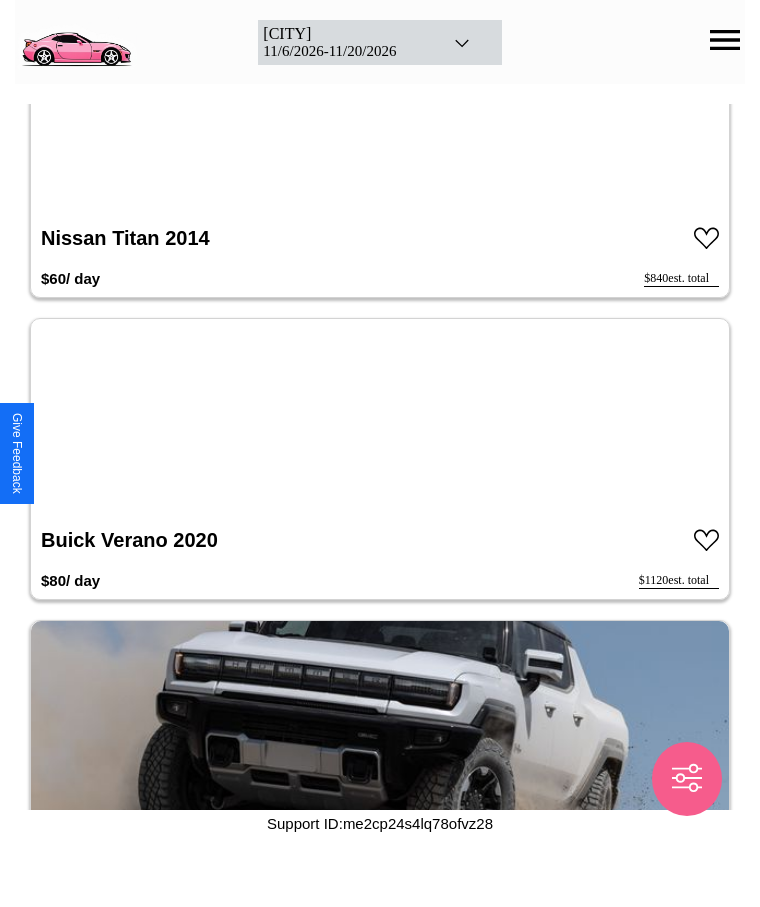 scroll, scrollTop: 15220, scrollLeft: 0, axis: vertical 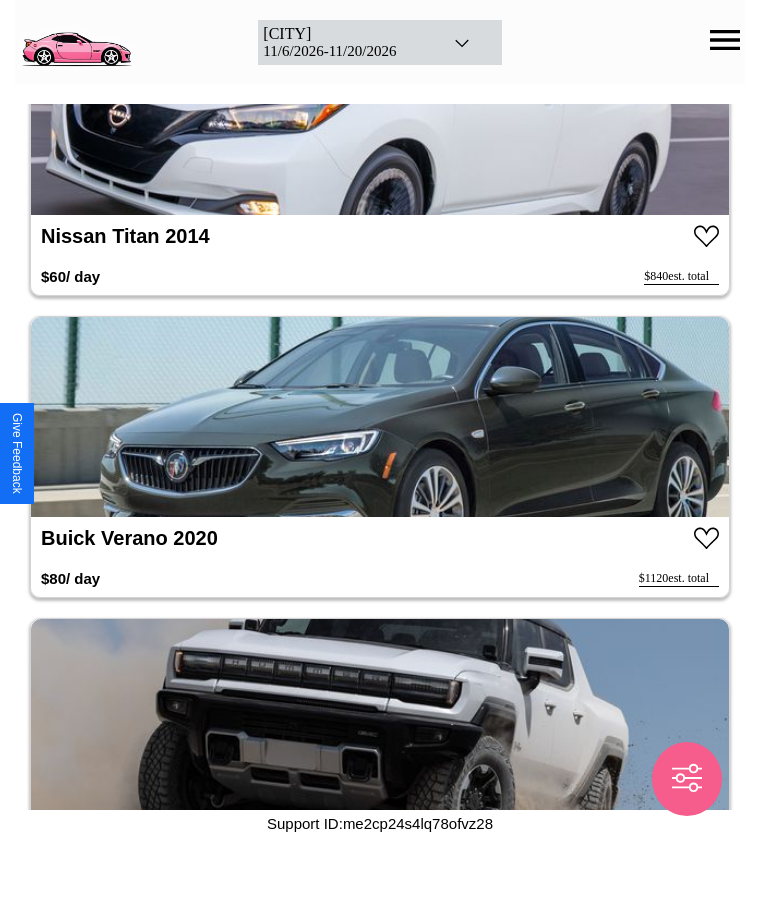 click at bounding box center (380, 417) 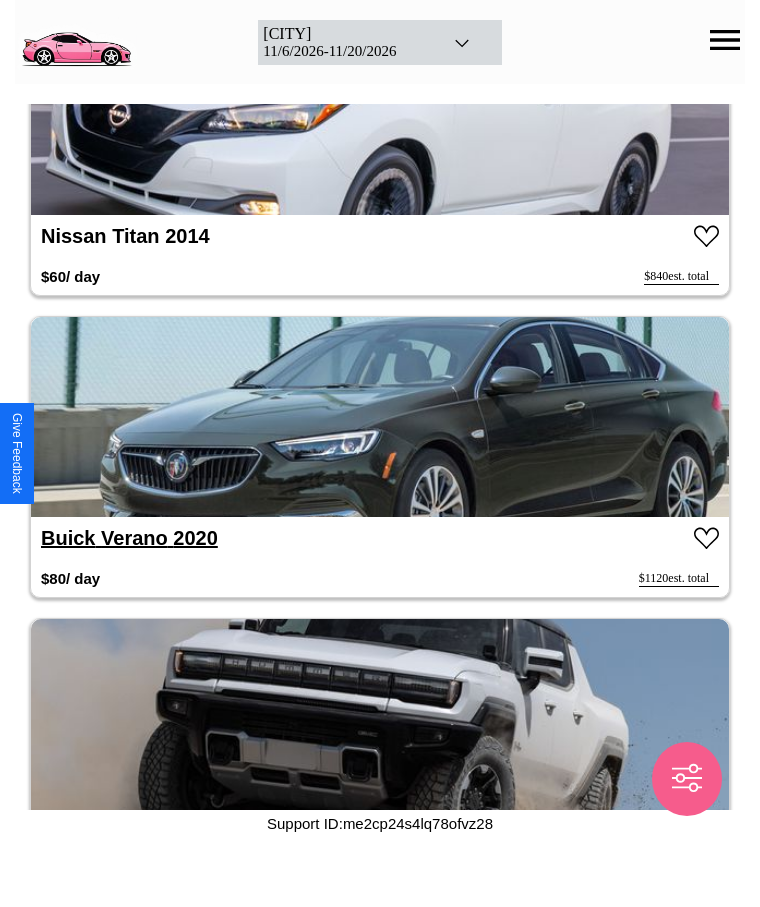 click on "Buick   Verano   2020" at bounding box center (129, 538) 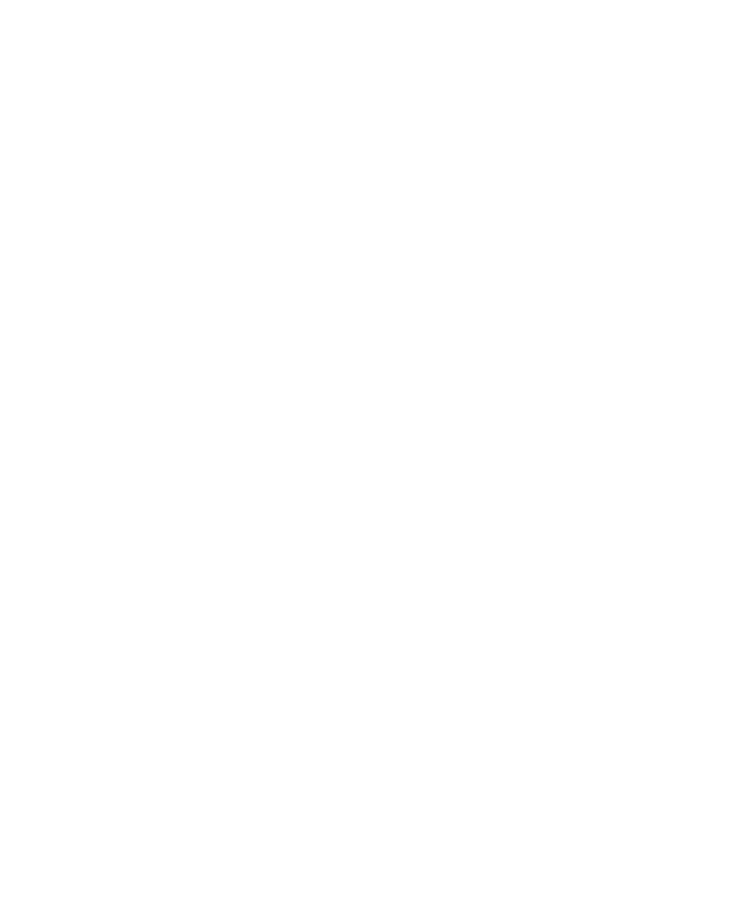 scroll, scrollTop: 0, scrollLeft: 0, axis: both 